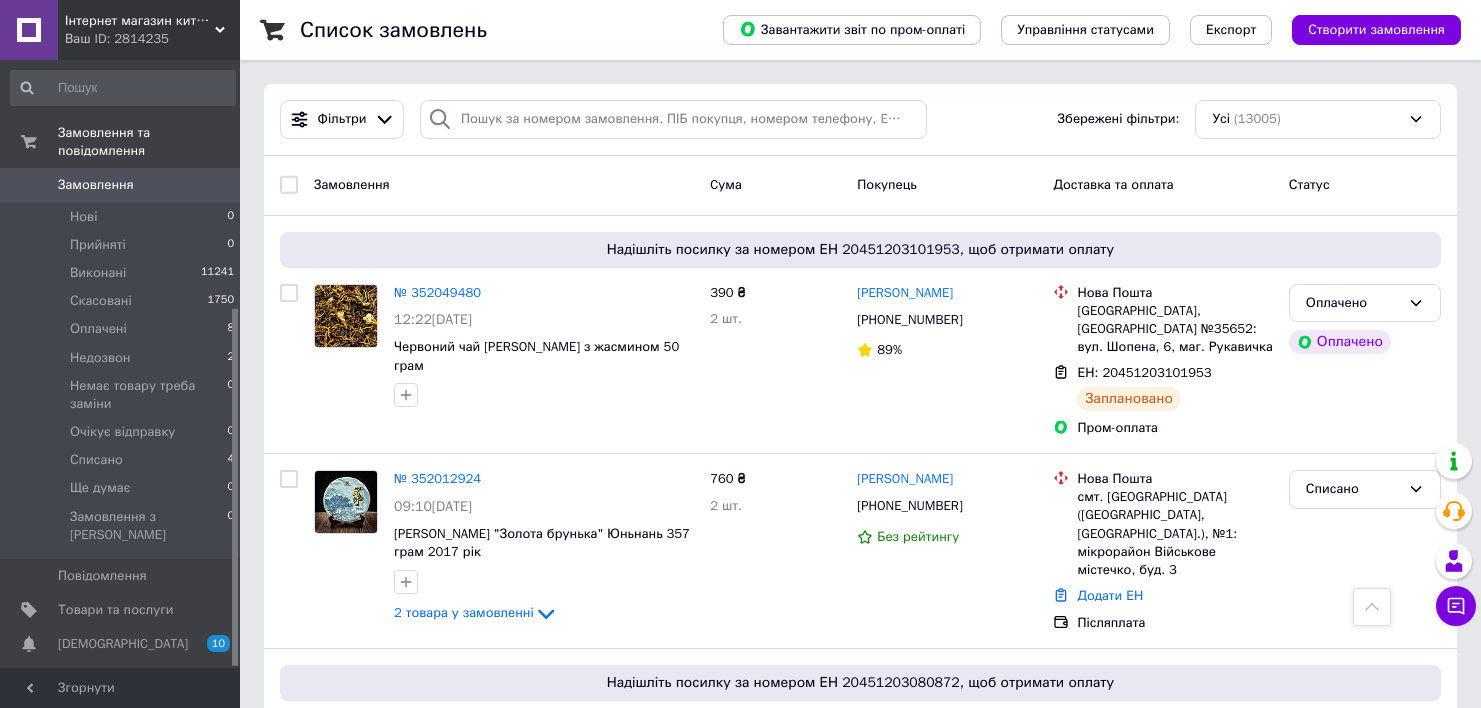 scroll, scrollTop: 1443, scrollLeft: 0, axis: vertical 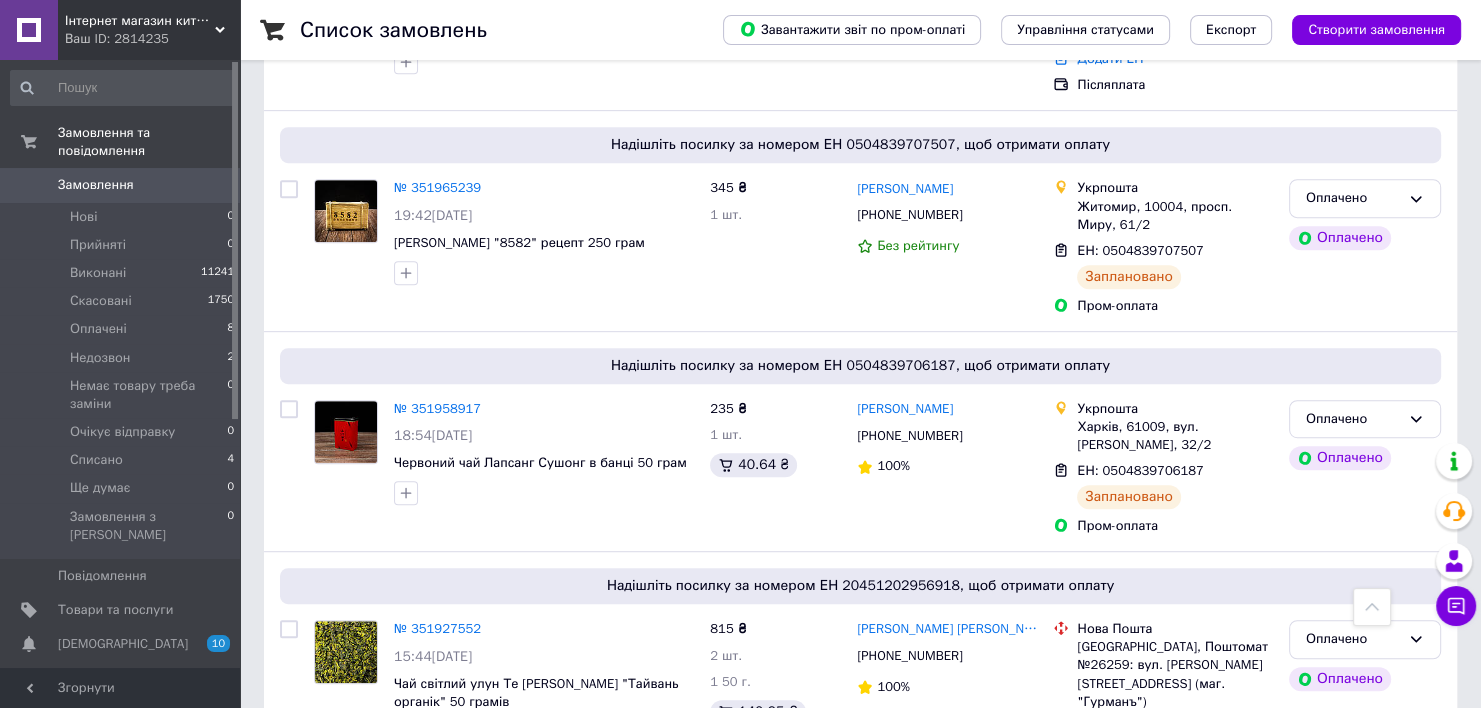 click on "Замовлення" at bounding box center (96, 185) 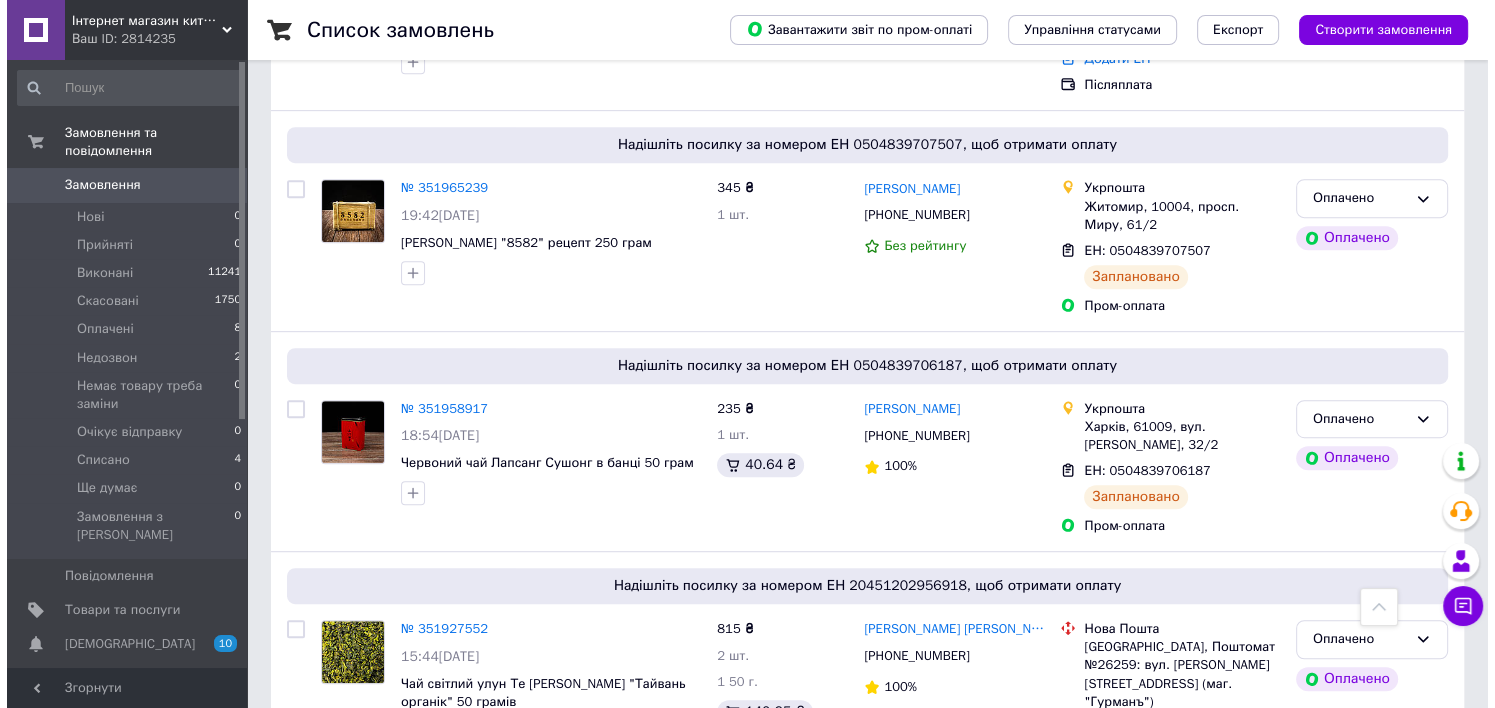 scroll, scrollTop: 0, scrollLeft: 0, axis: both 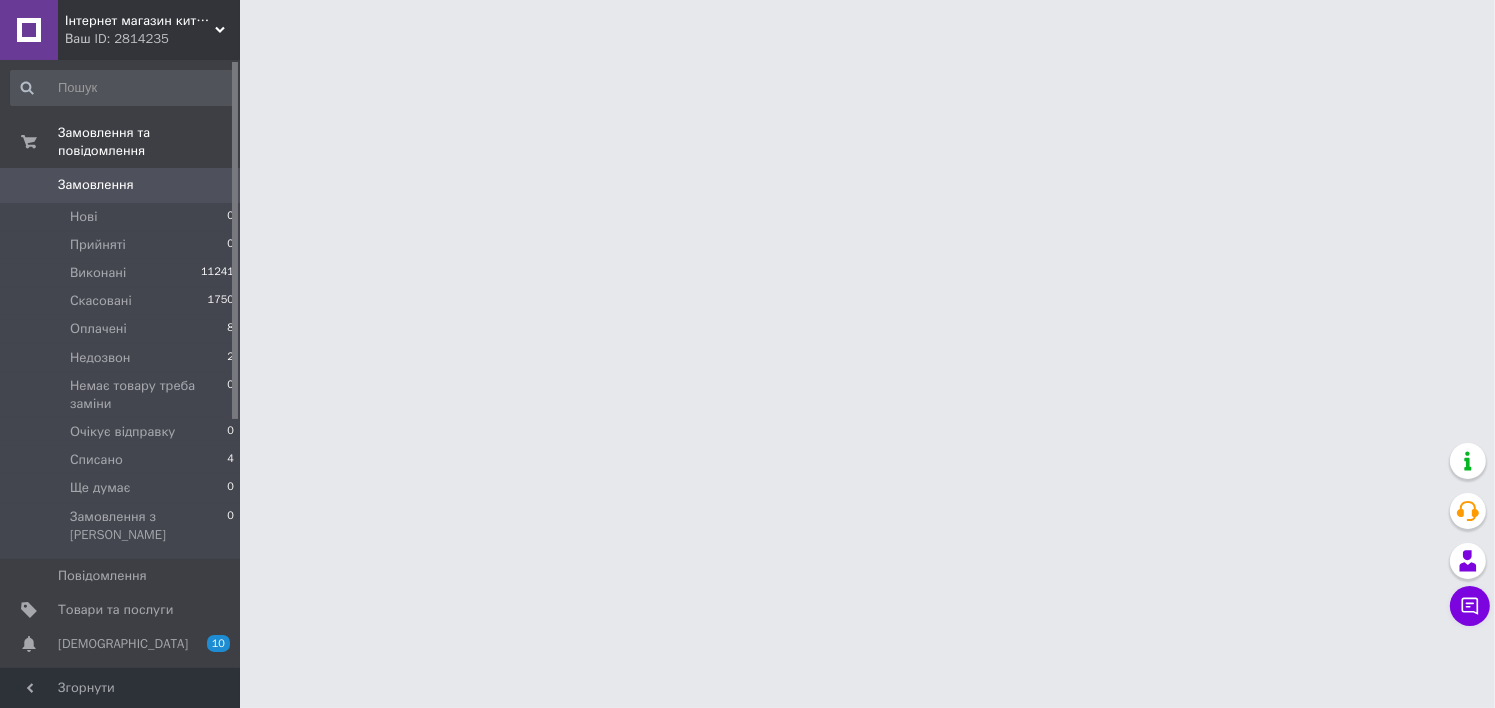 click on "Інтернет магазин китайського чаю PuerUA.com Ваш ID: 2814235 Сайт Інтернет магазин китайського чаю Pu... Кабінет покупця Перевірити стан системи Сторінка на порталі Владимер Сивченко Довідка Вийти Замовлення та повідомлення Замовлення 0 Нові 0 Прийняті 0 Виконані 11241 Скасовані 1750 Оплачені 8 Недозвон 2 Немає товару треба заміни 0 Очікує відправку 0 Списано 4 Ще думає 0 Замовлення з Розетки 0 Повідомлення 0 Товари та послуги Сповіщення 10 0 Показники роботи компанії Панель управління Відгуки Клієнти Каталог ProSale Маркет" at bounding box center (747, 25) 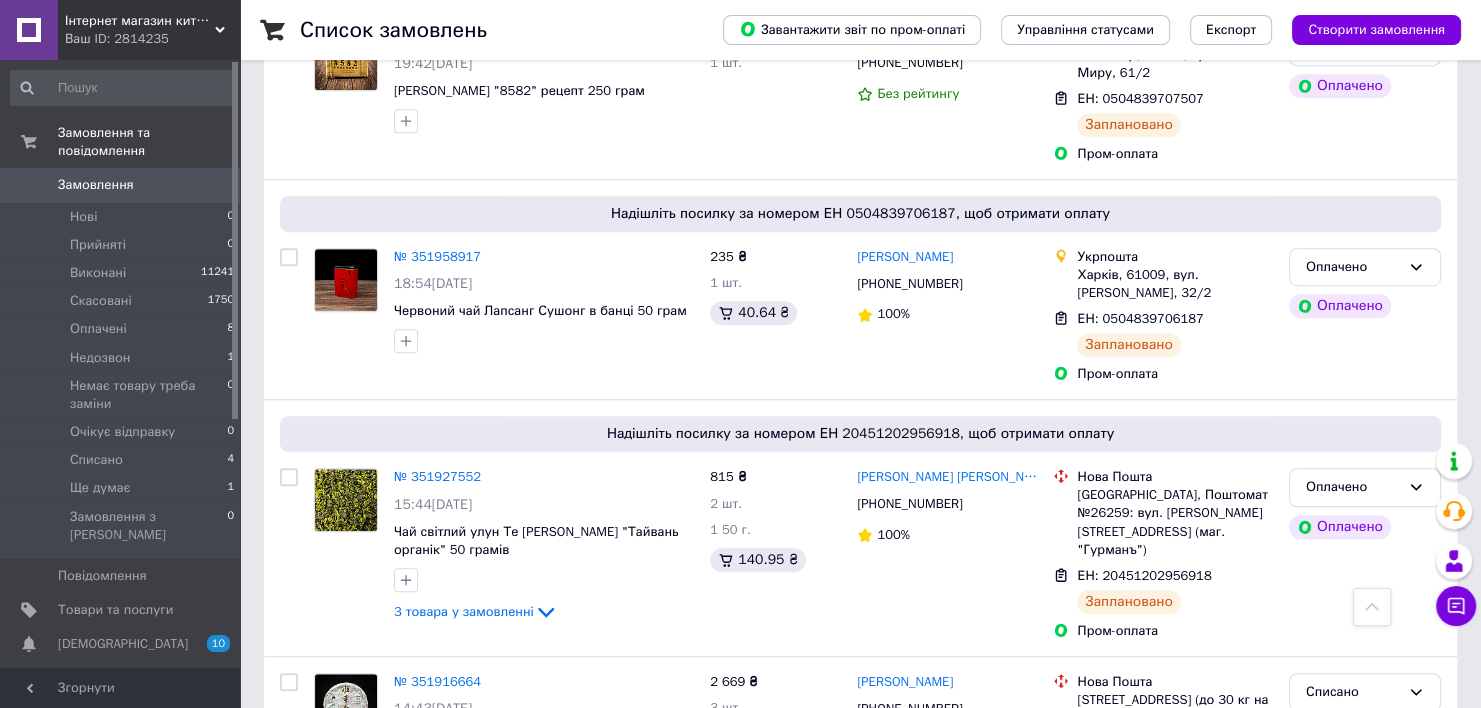 scroll, scrollTop: 1124, scrollLeft: 0, axis: vertical 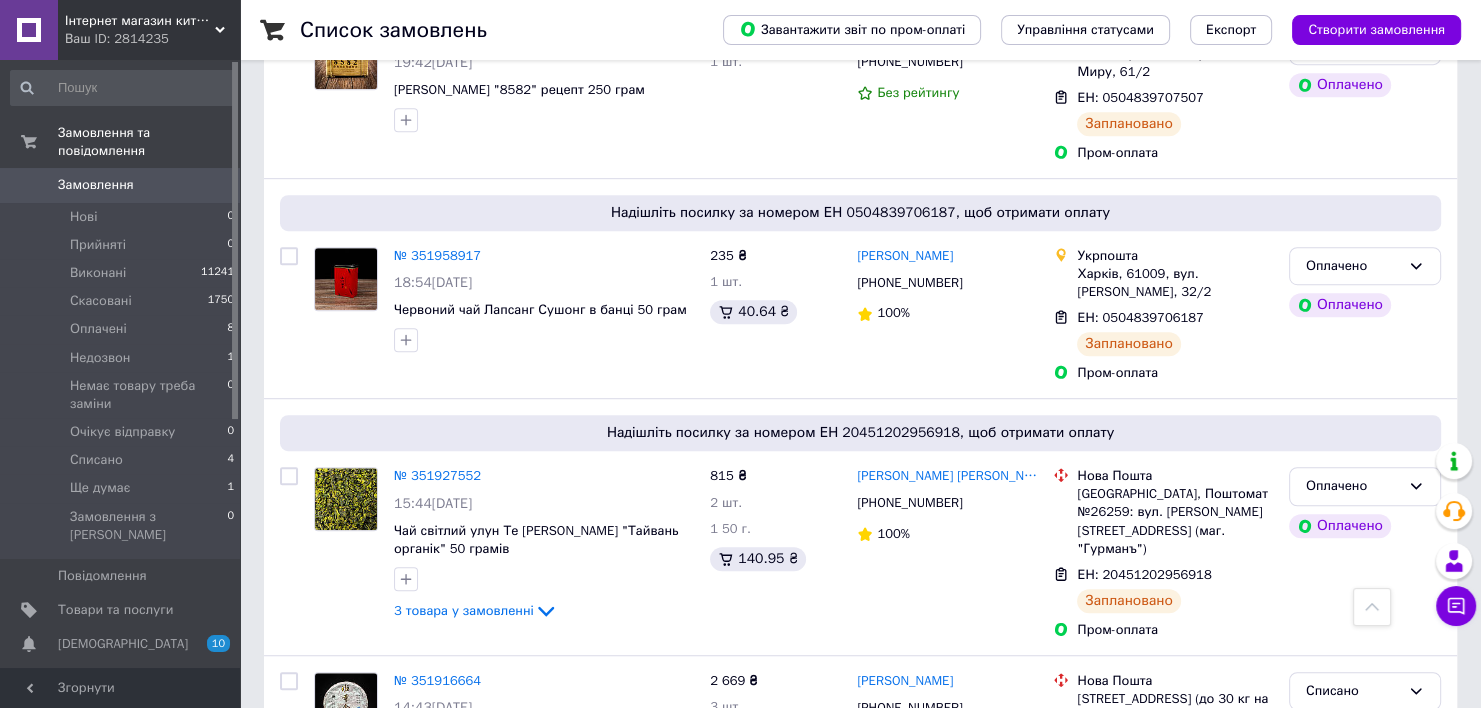 click on "Замовлення" at bounding box center [121, 185] 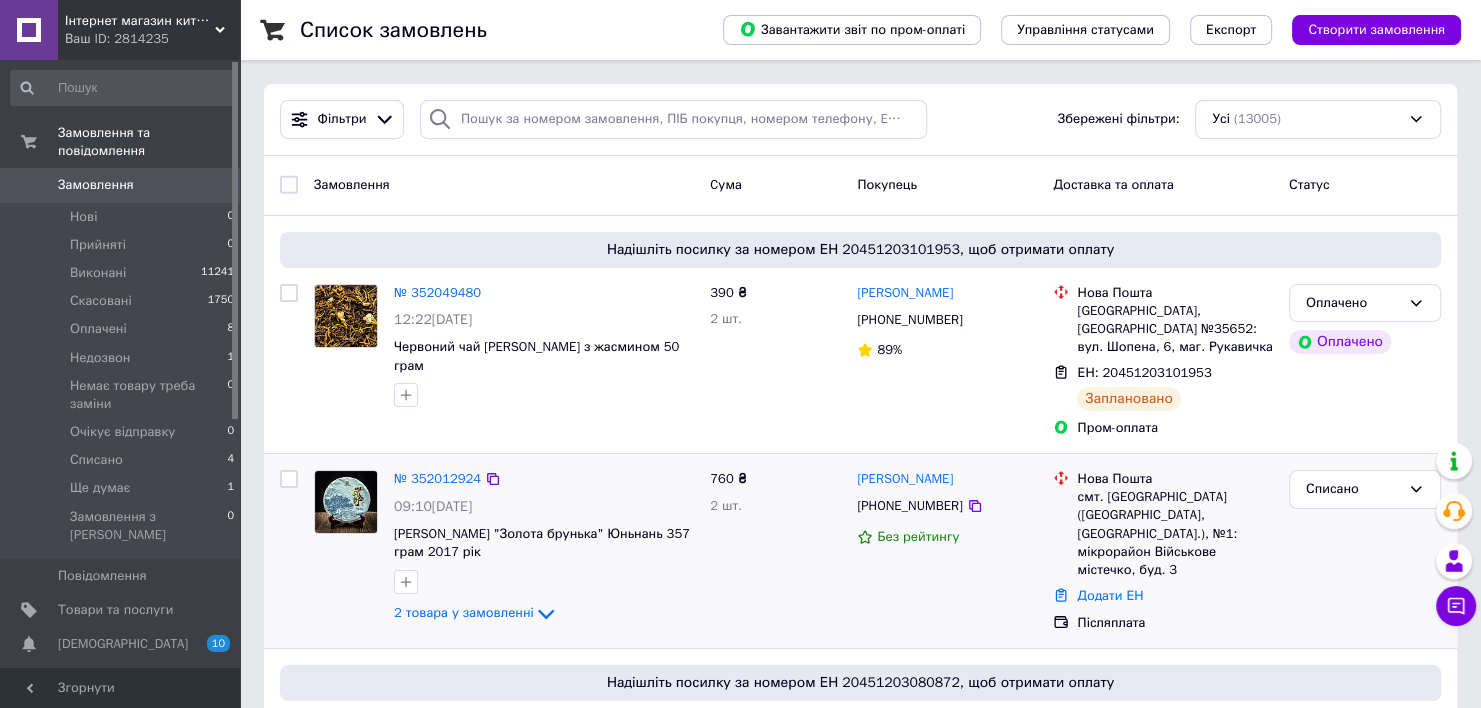 scroll, scrollTop: 92, scrollLeft: 0, axis: vertical 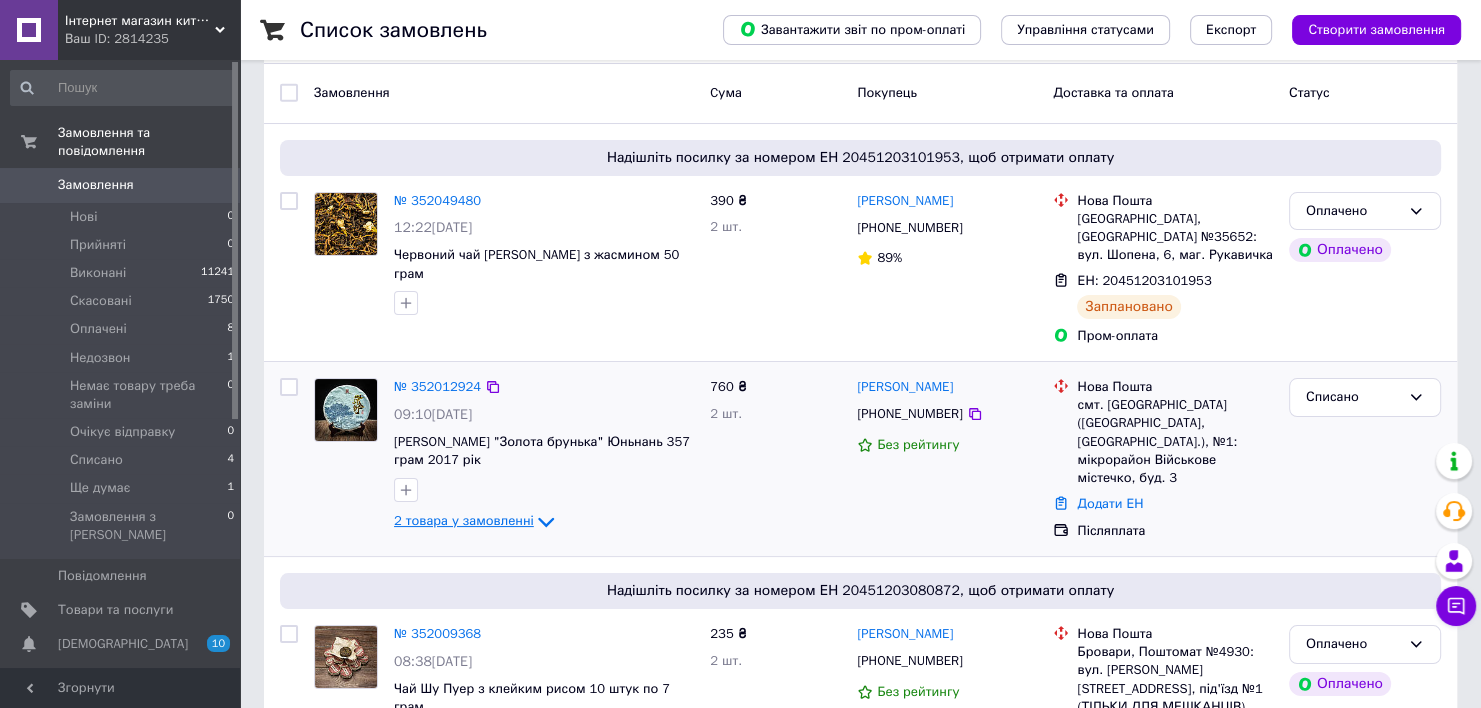 click on "2 товара у замовленні" at bounding box center [464, 521] 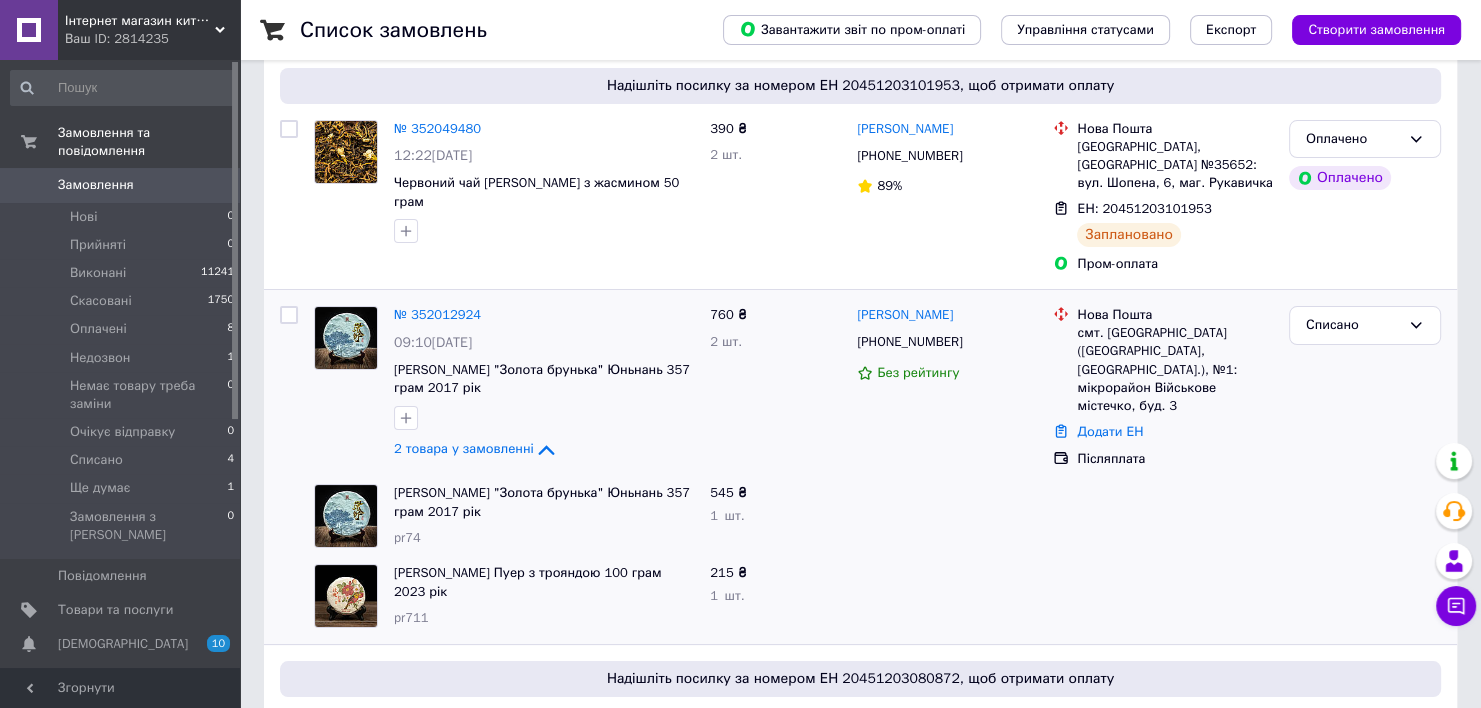 scroll, scrollTop: 196, scrollLeft: 0, axis: vertical 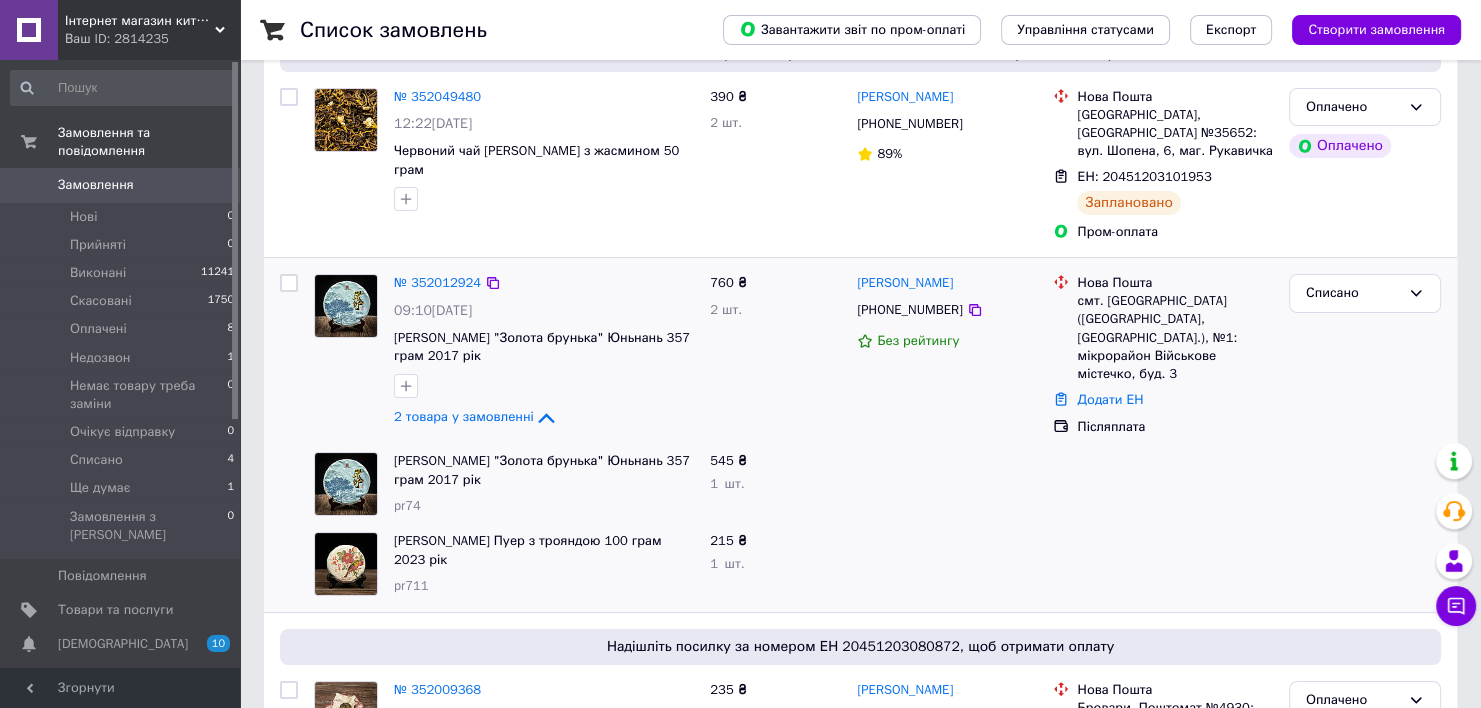 click at bounding box center (346, 306) 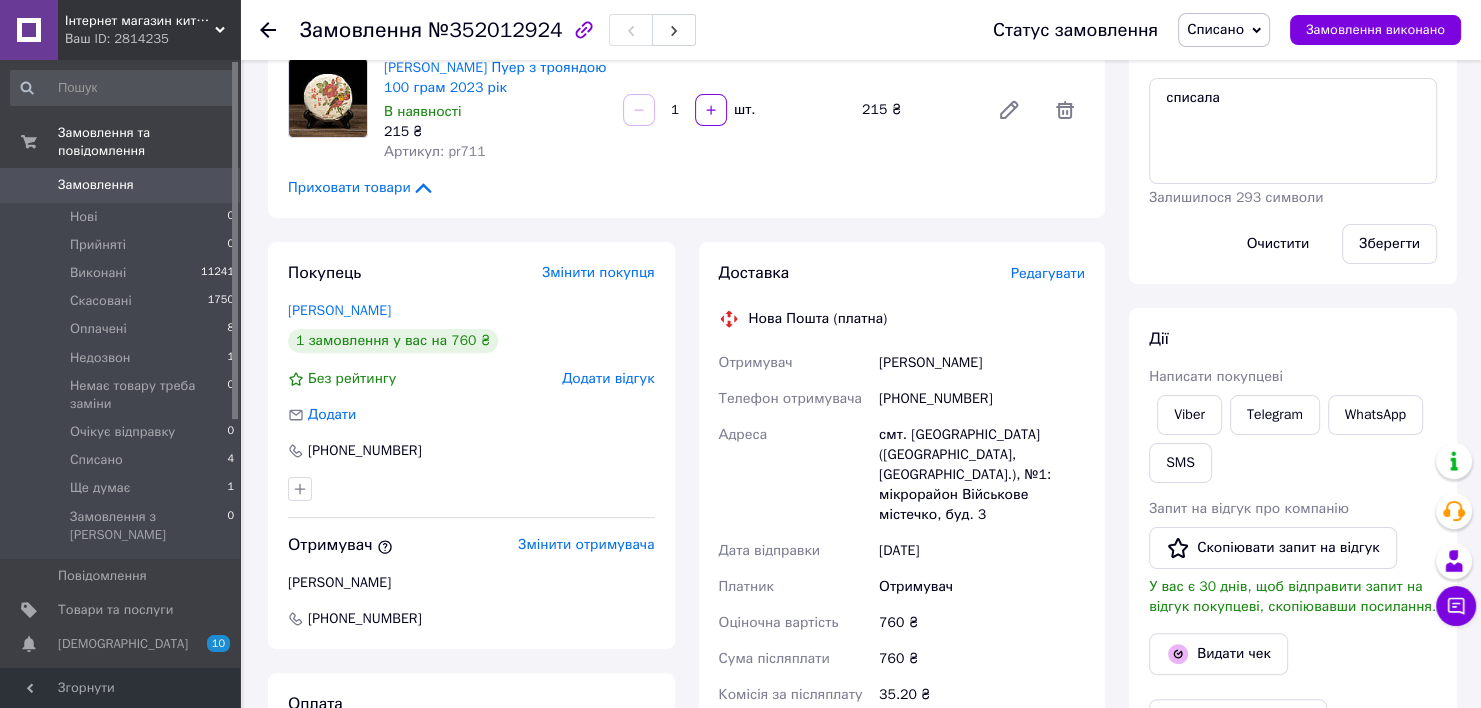 scroll, scrollTop: 314, scrollLeft: 0, axis: vertical 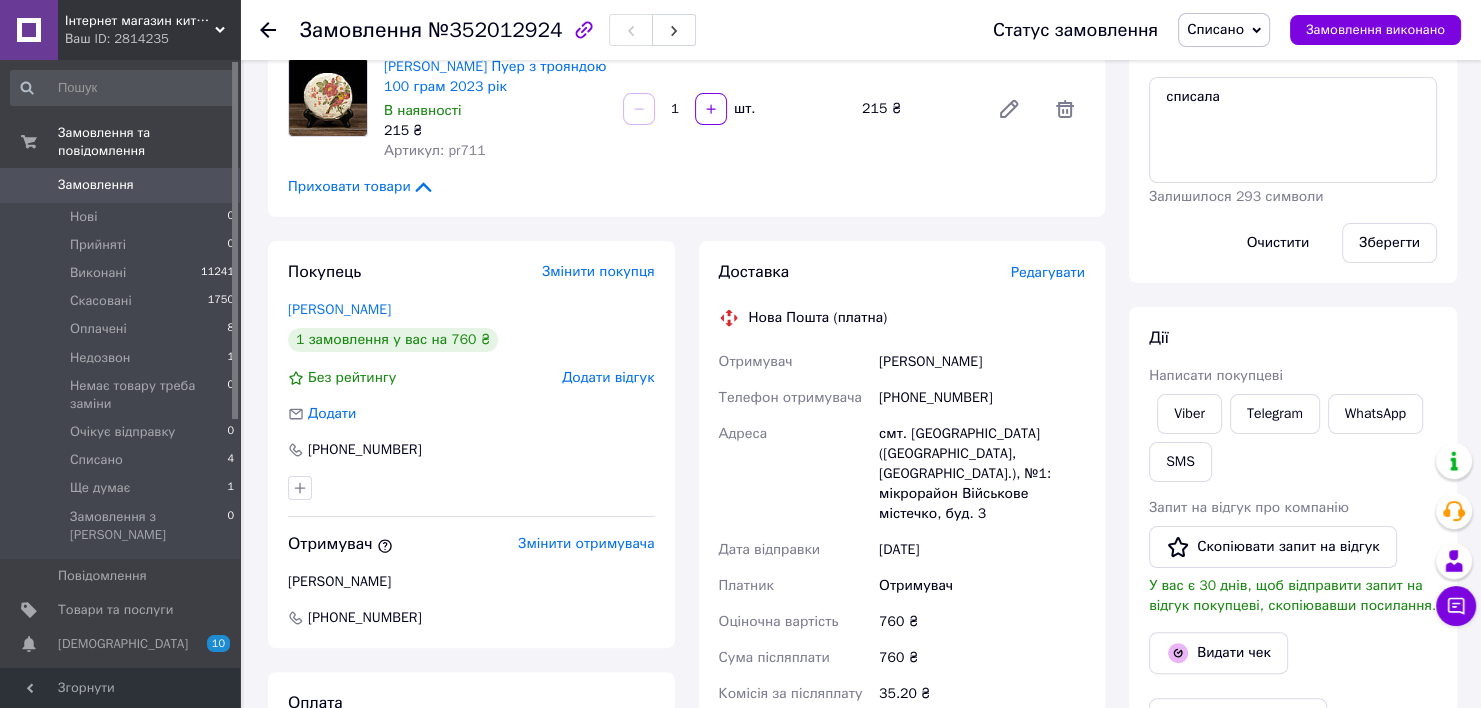 click on "+380508024428" at bounding box center [982, 398] 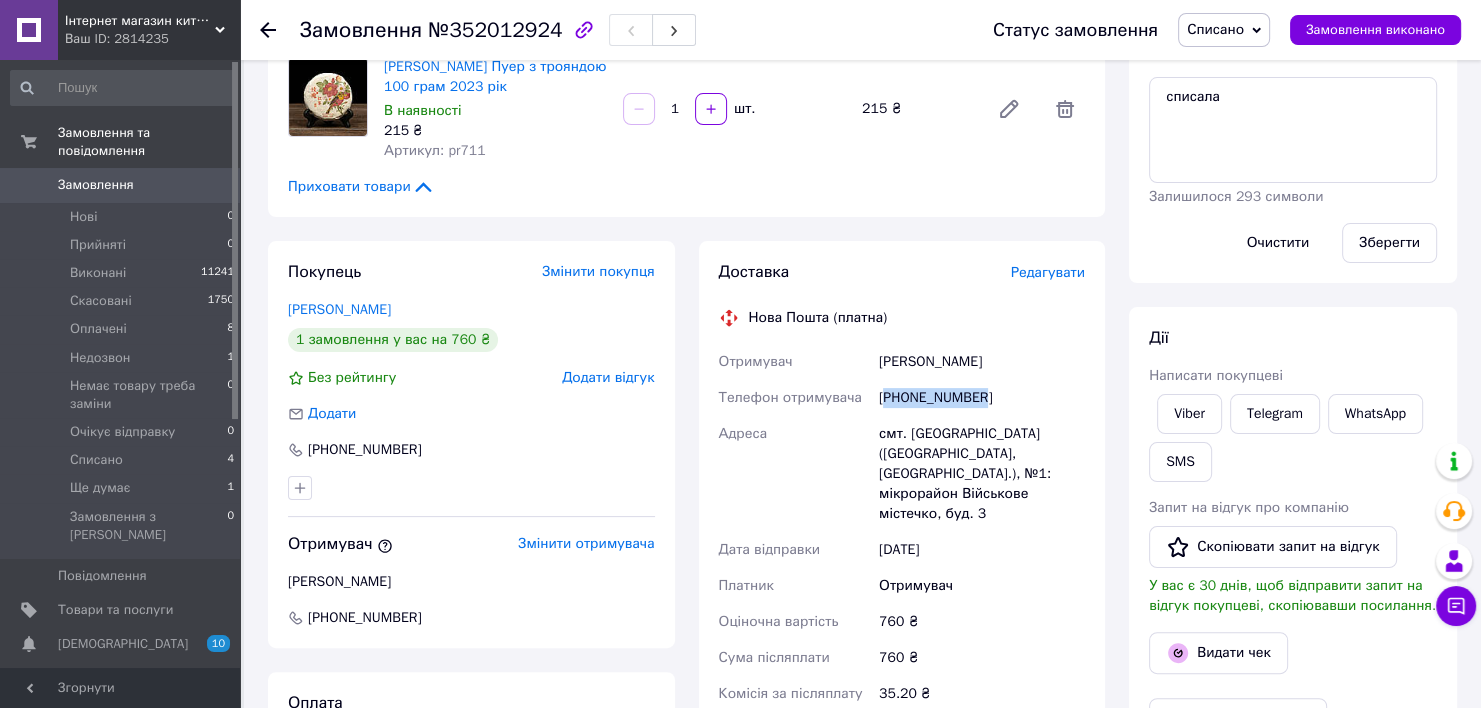 click on "+380508024428" at bounding box center [982, 398] 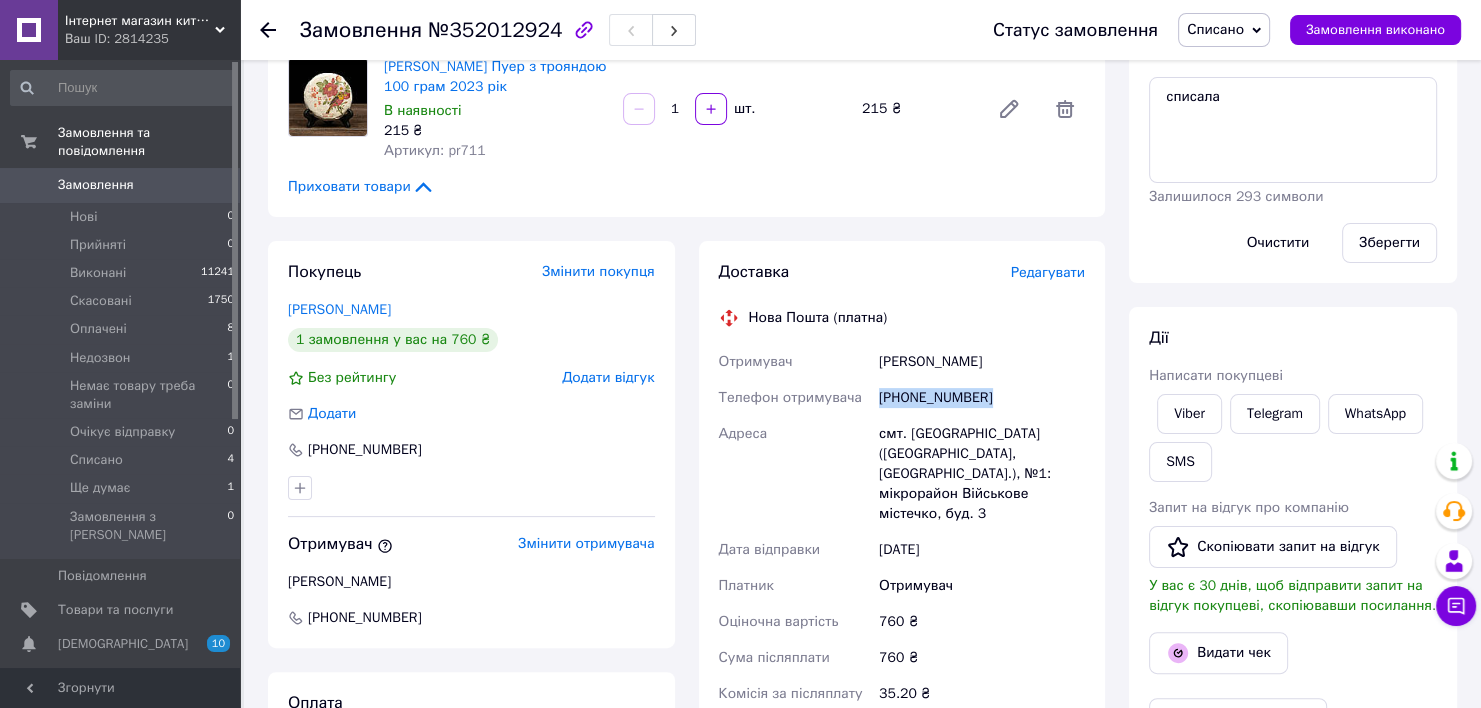 click on "+380508024428" at bounding box center [982, 398] 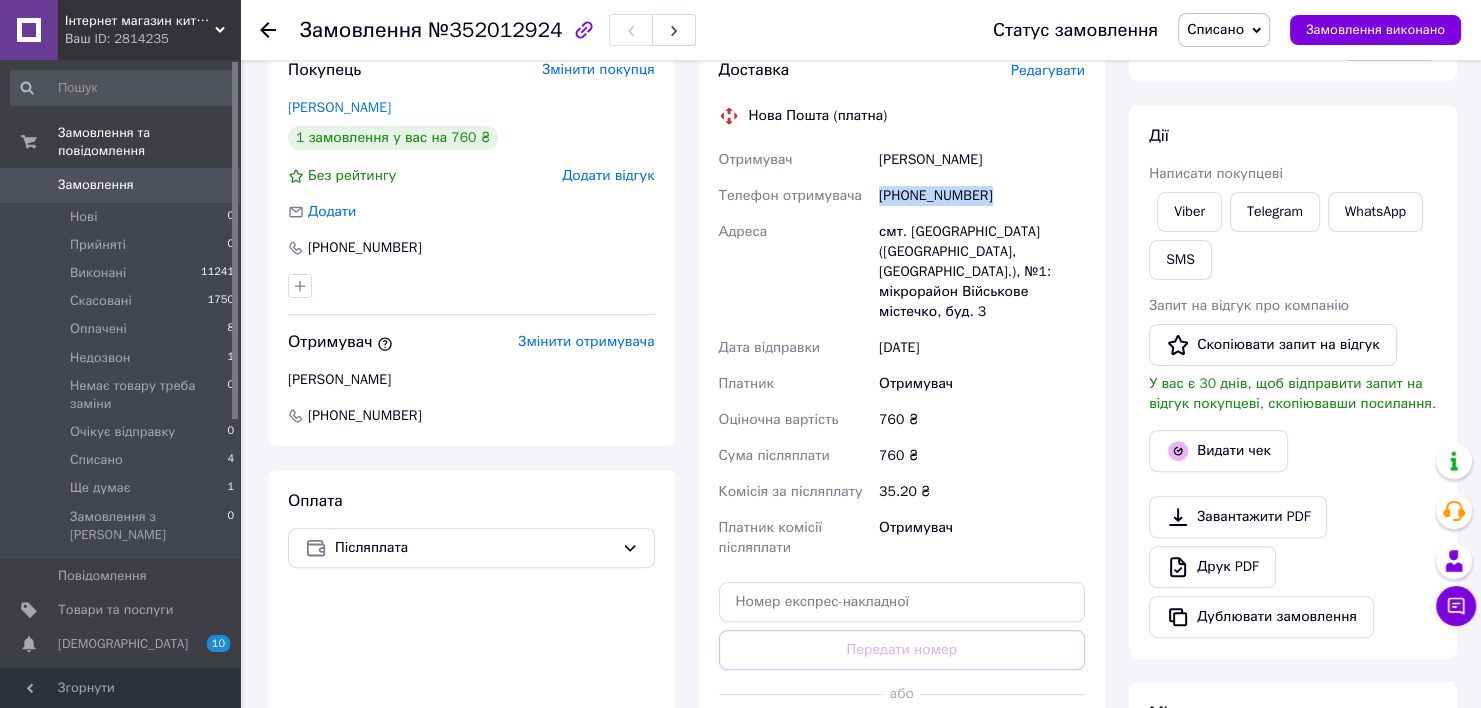 scroll, scrollTop: 563, scrollLeft: 0, axis: vertical 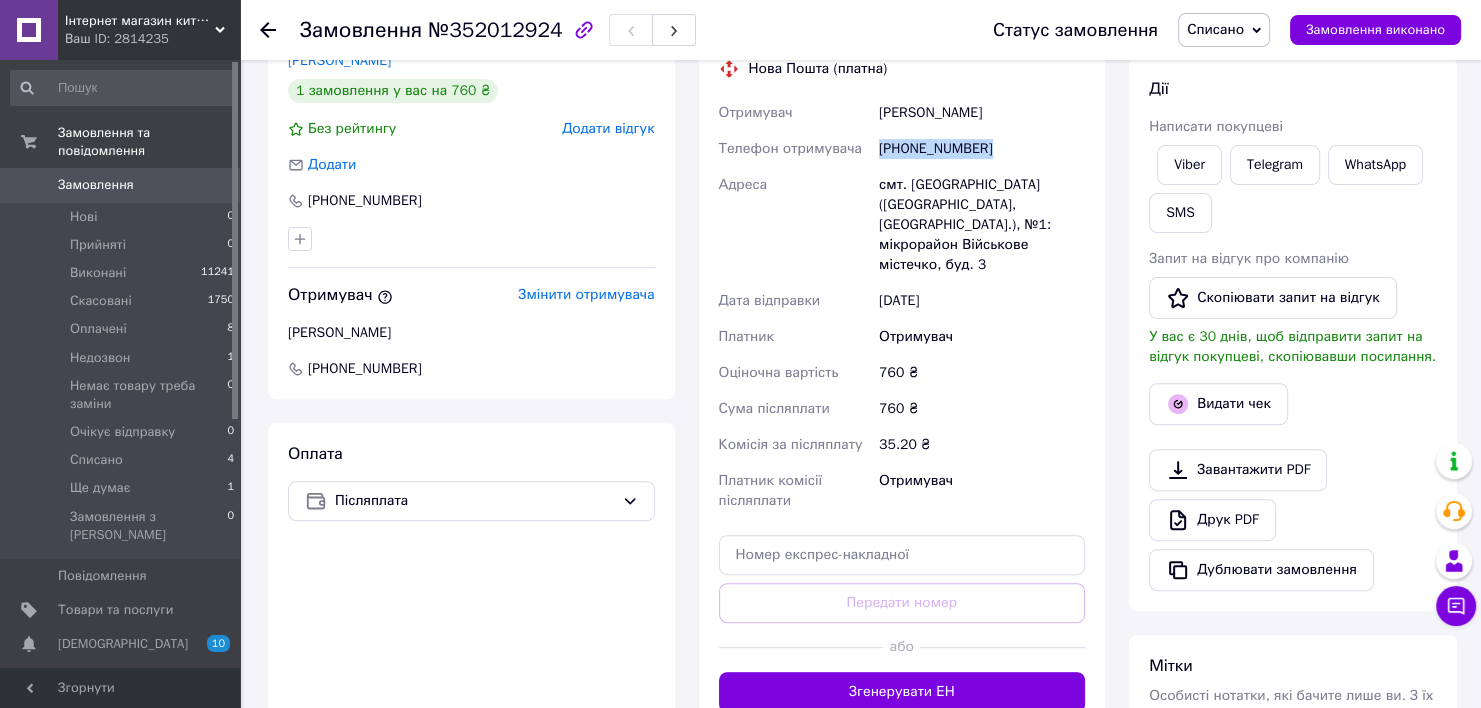 copy on "+380508024428" 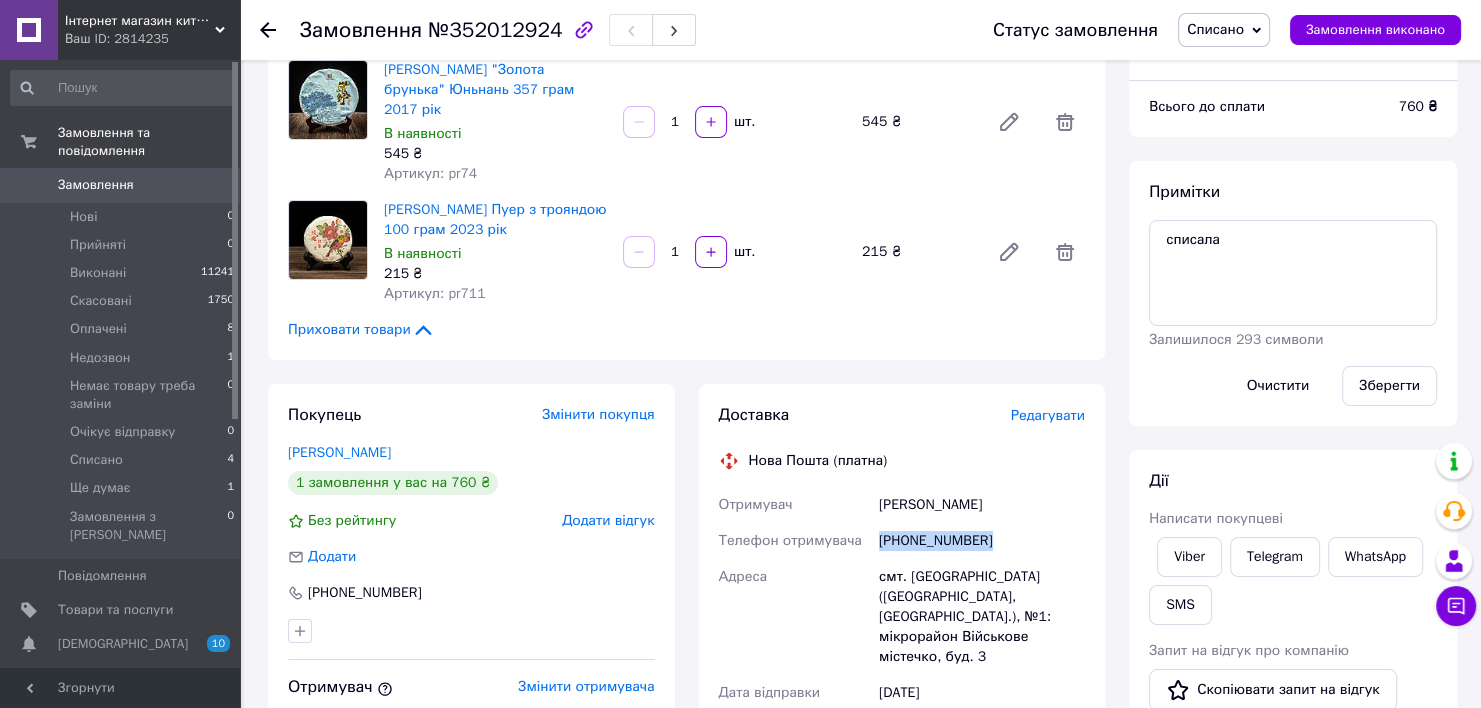 scroll, scrollTop: 174, scrollLeft: 0, axis: vertical 